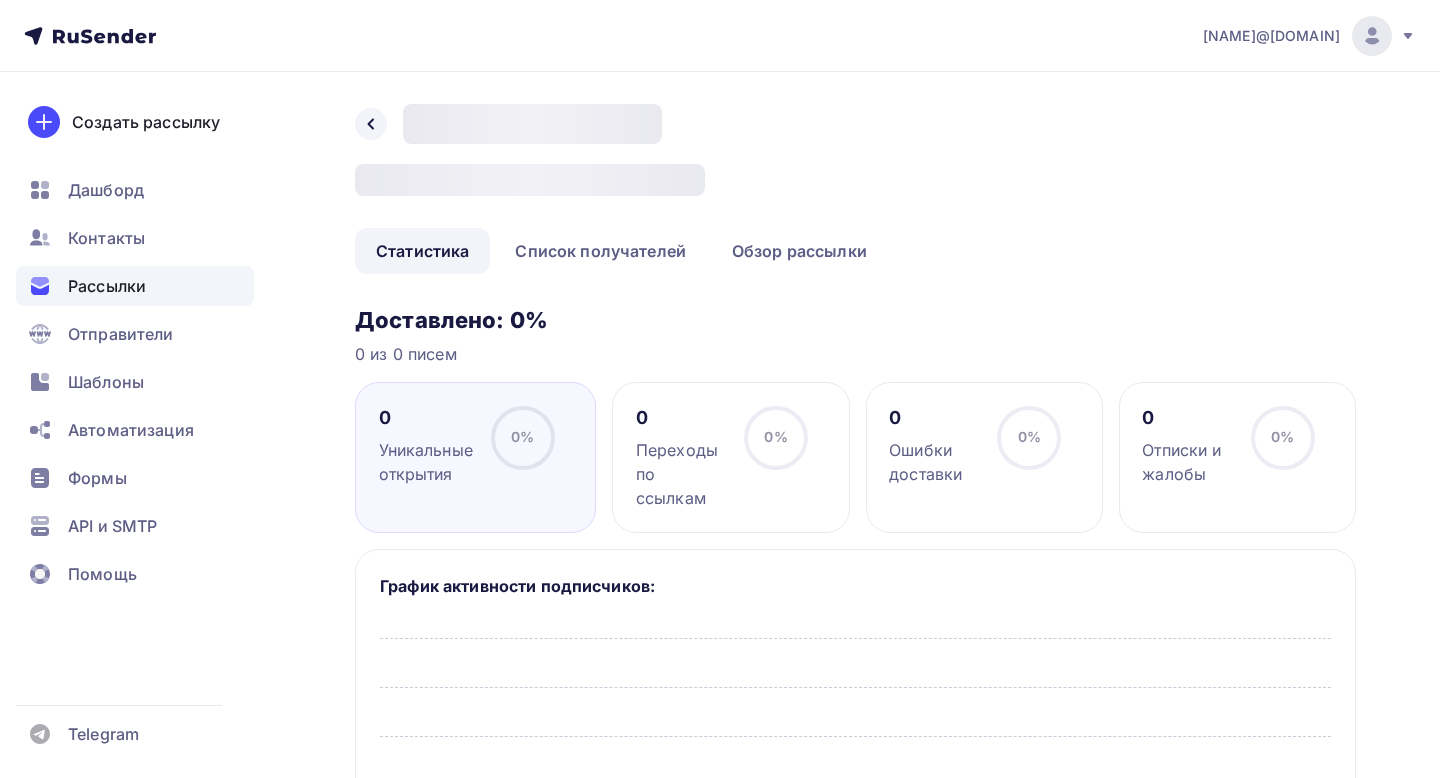 scroll, scrollTop: 0, scrollLeft: 0, axis: both 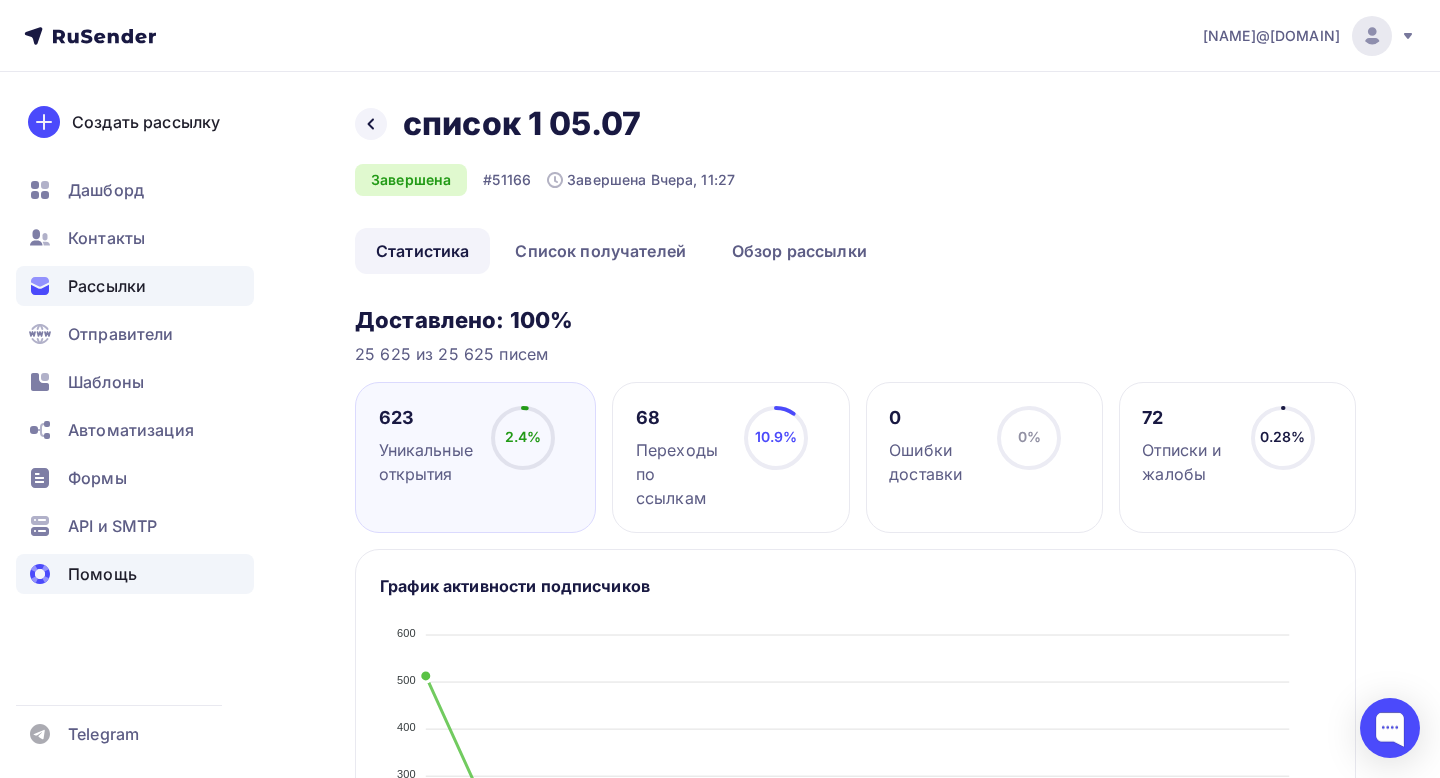 click on "Помощь" at bounding box center (135, 526) 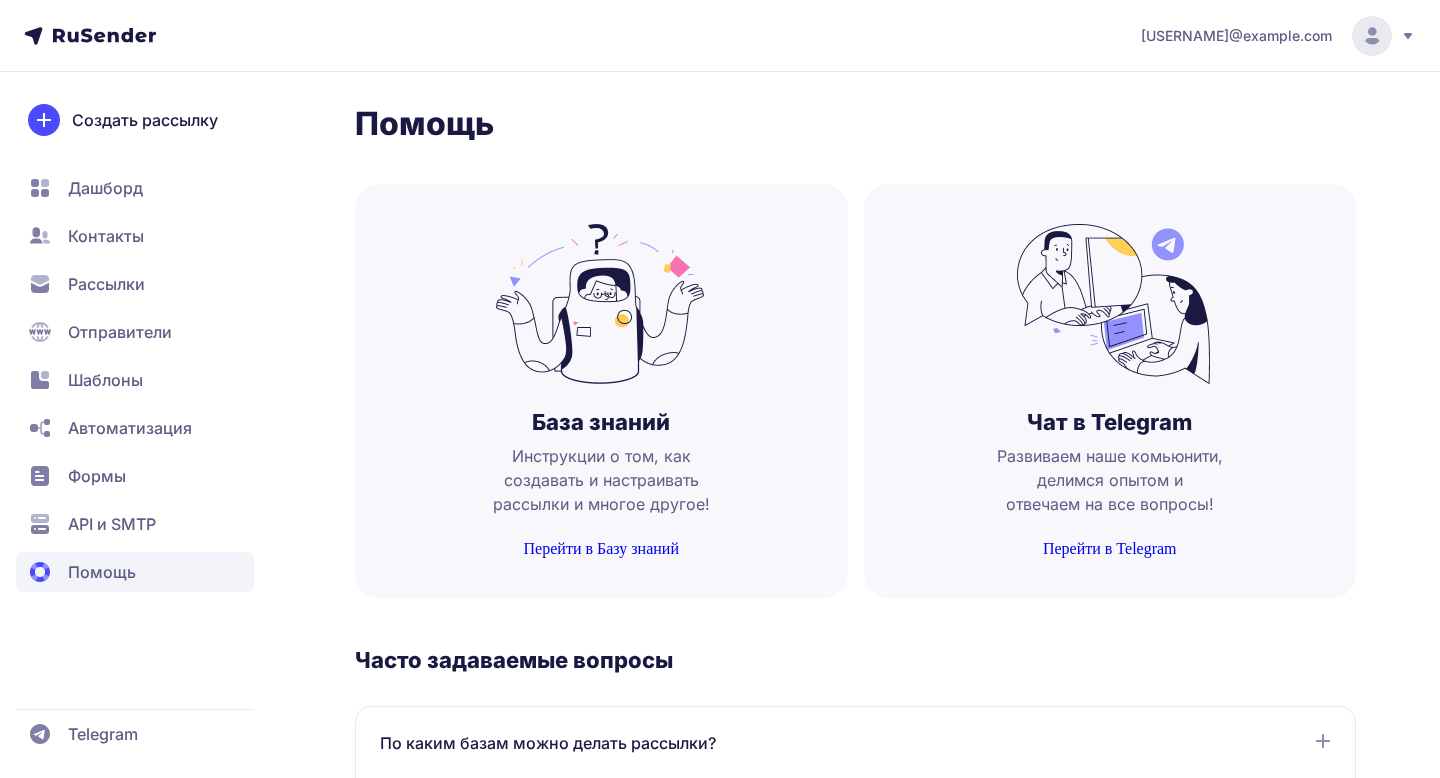 scroll, scrollTop: 0, scrollLeft: 0, axis: both 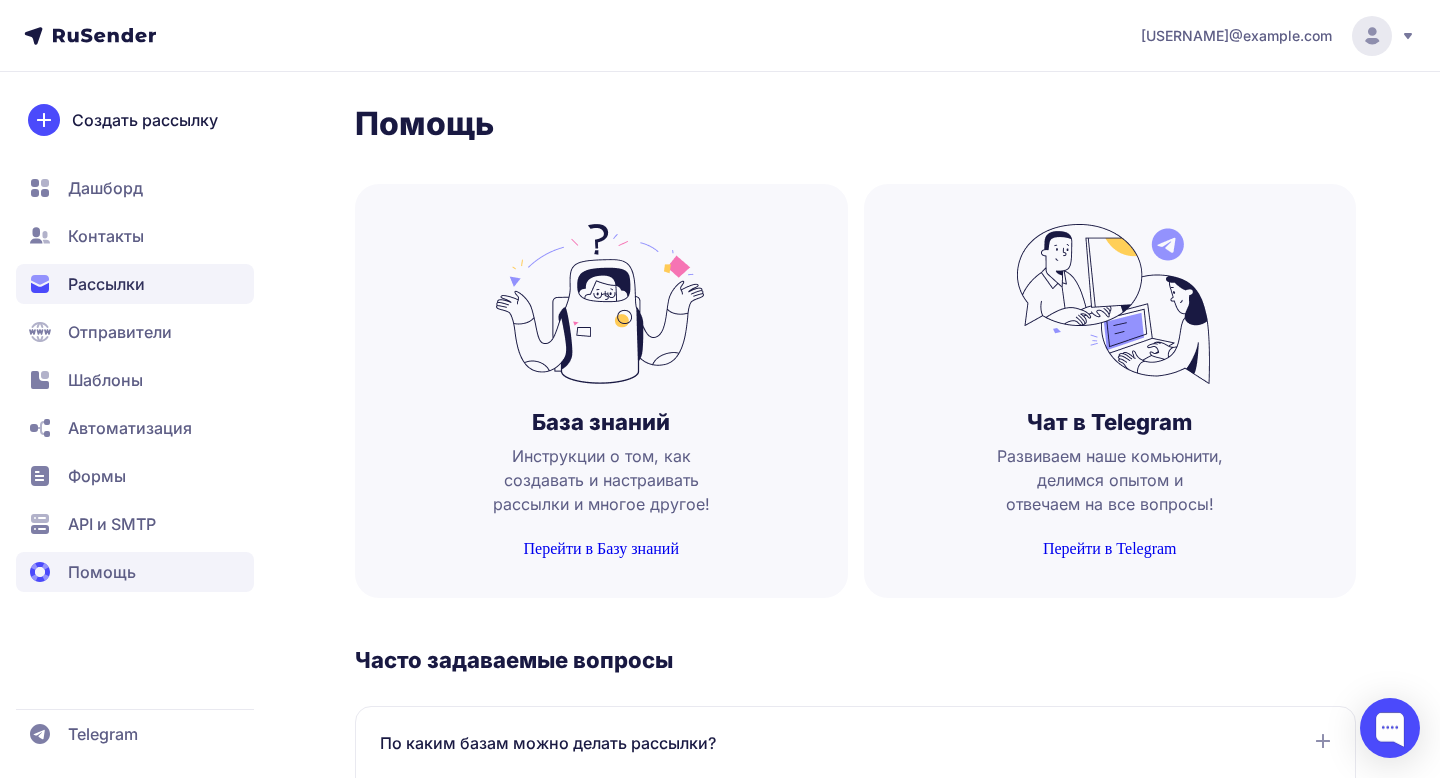 click on "Рассылки" at bounding box center [105, 188] 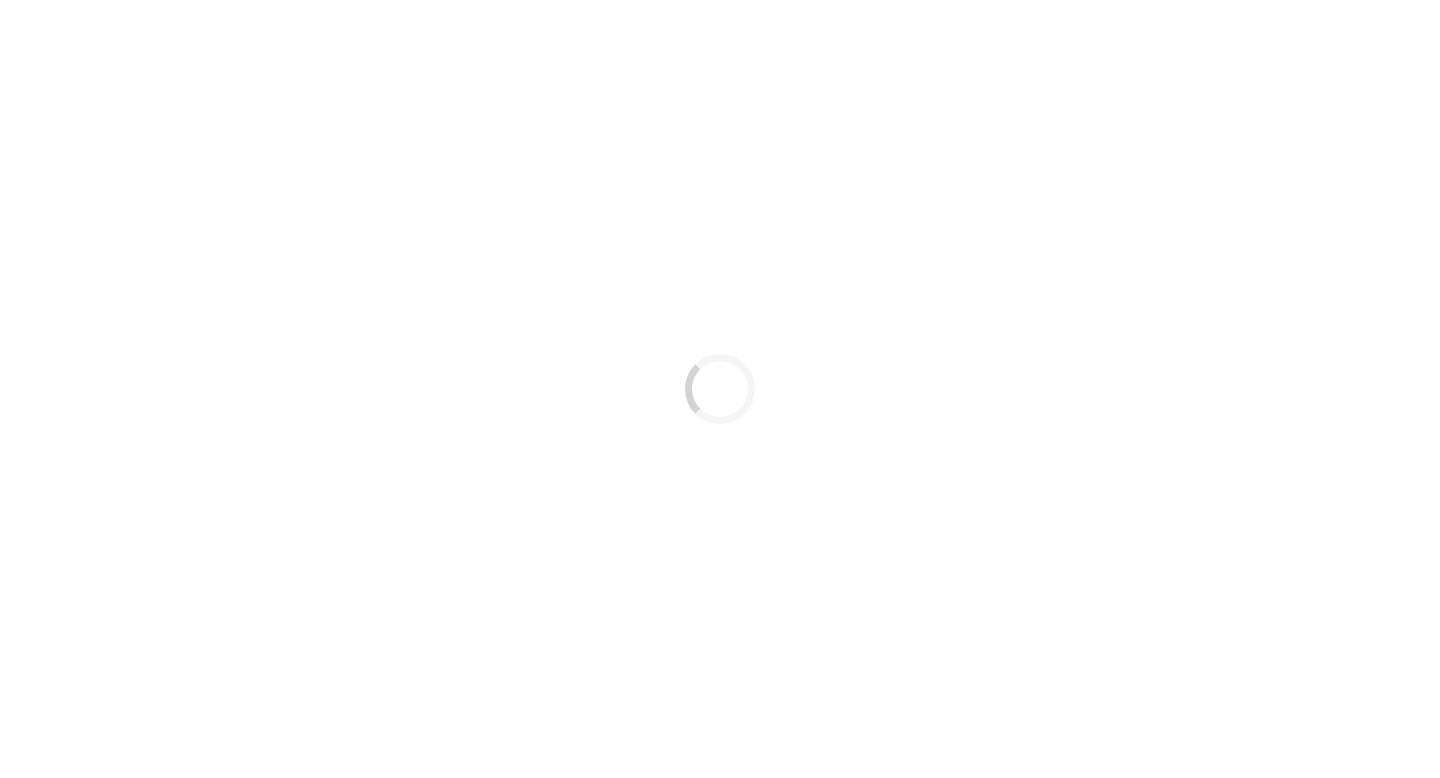 scroll, scrollTop: 0, scrollLeft: 0, axis: both 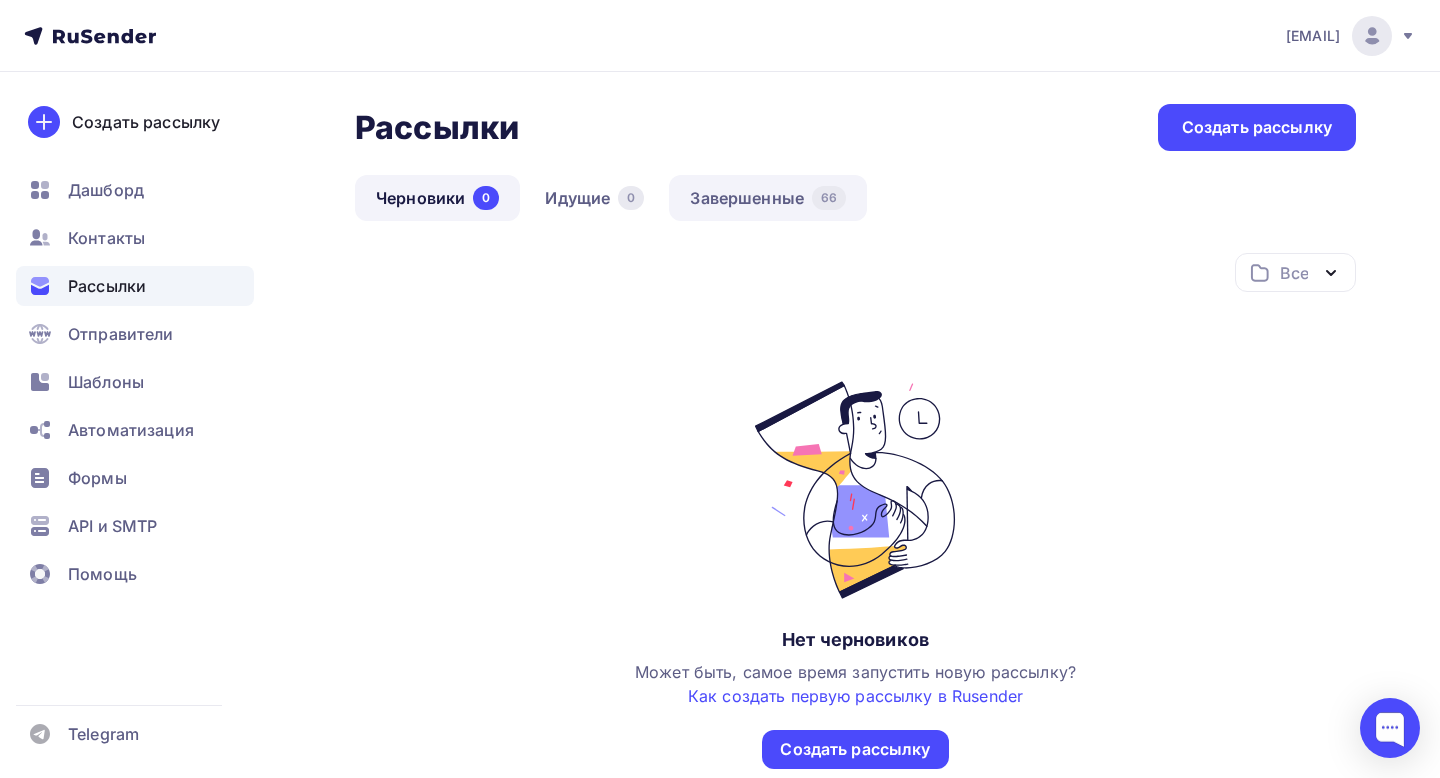 click on "Завершенные
66" at bounding box center [768, 198] 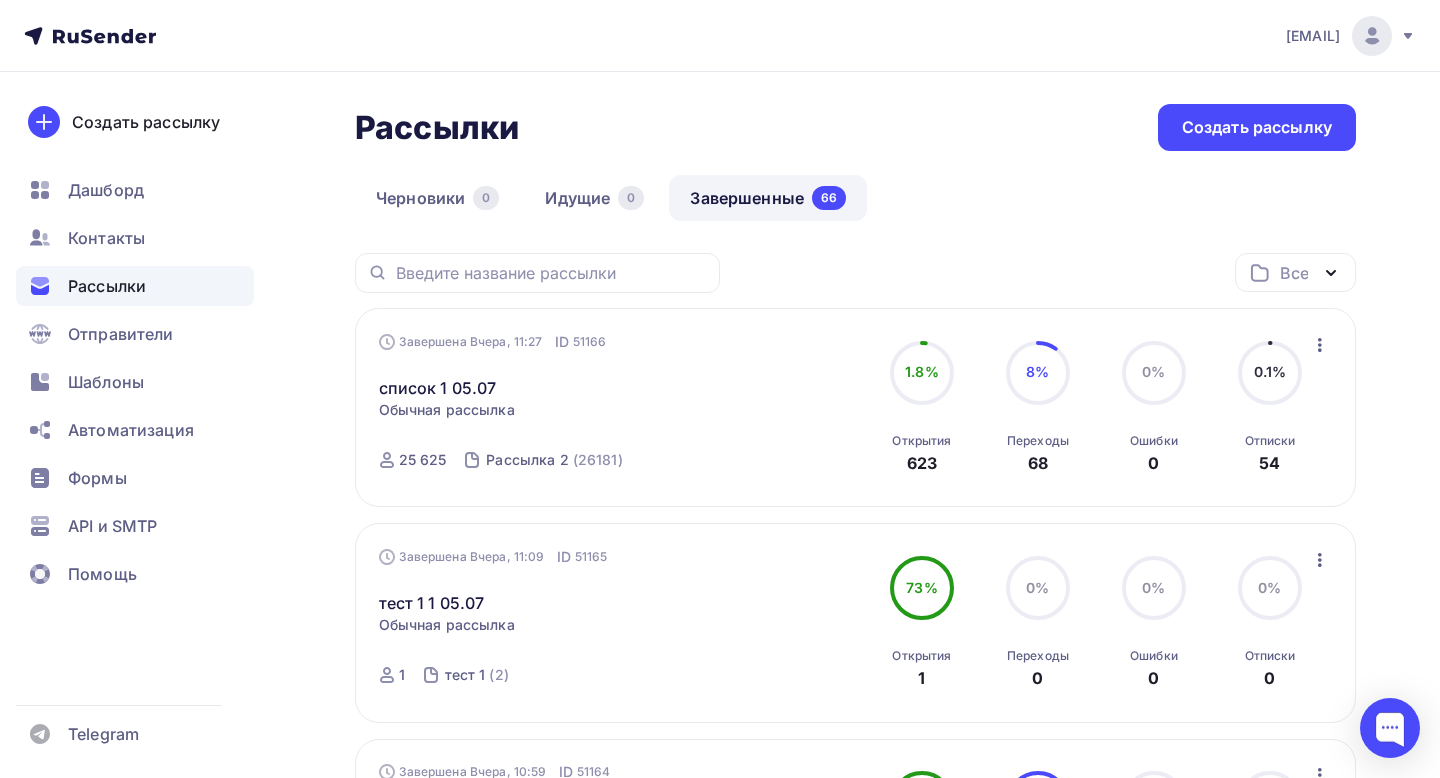 click at bounding box center (1320, 345) 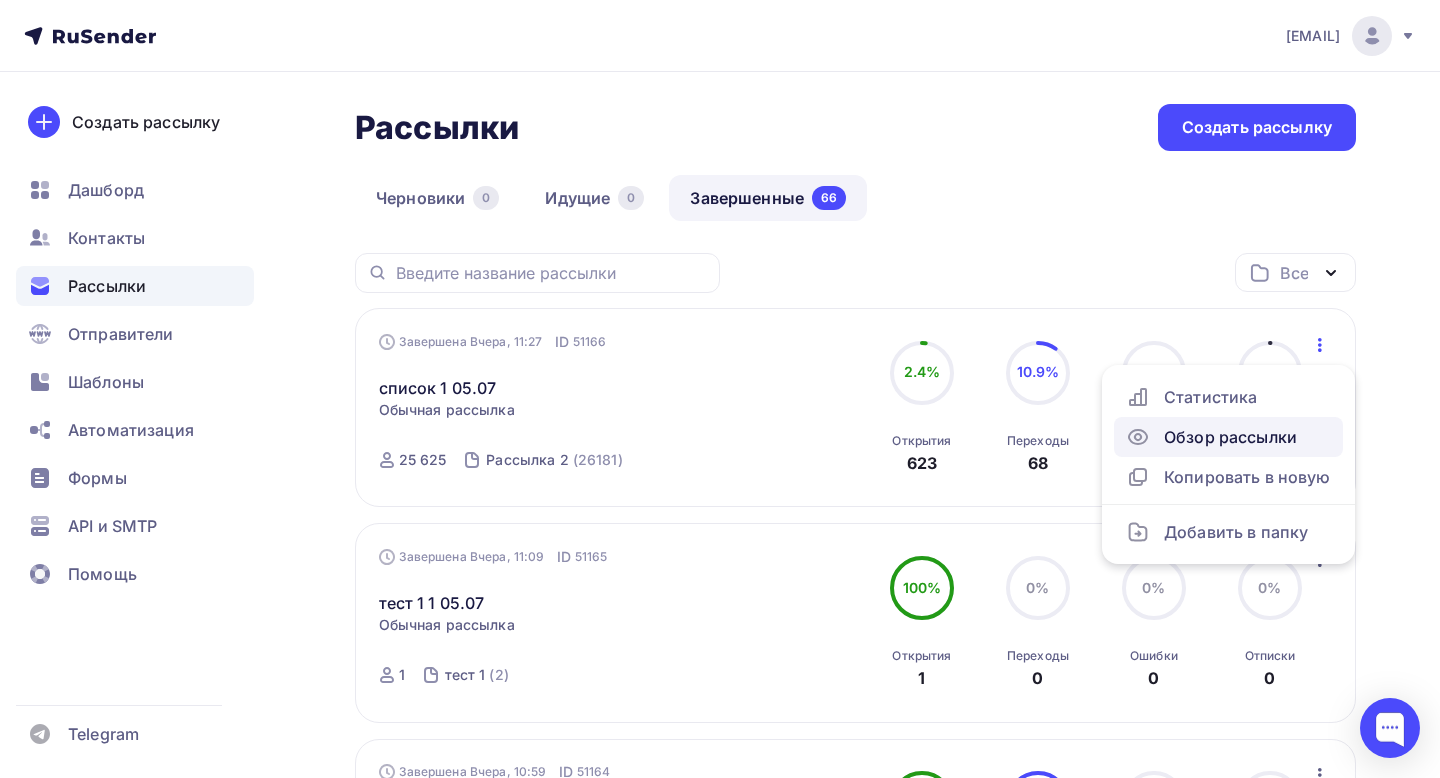 click on "Обзор рассылки" at bounding box center (1228, 437) 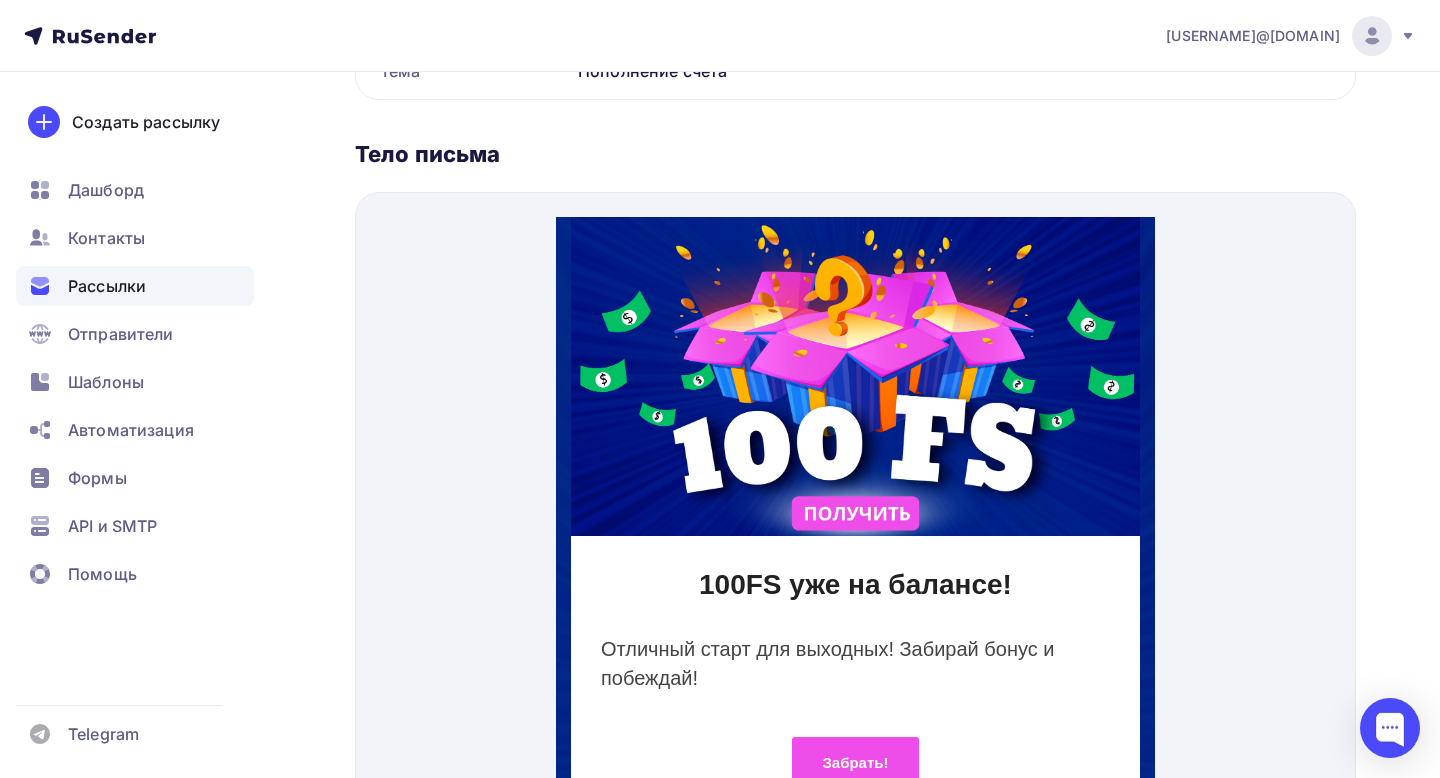 scroll, scrollTop: 0, scrollLeft: 0, axis: both 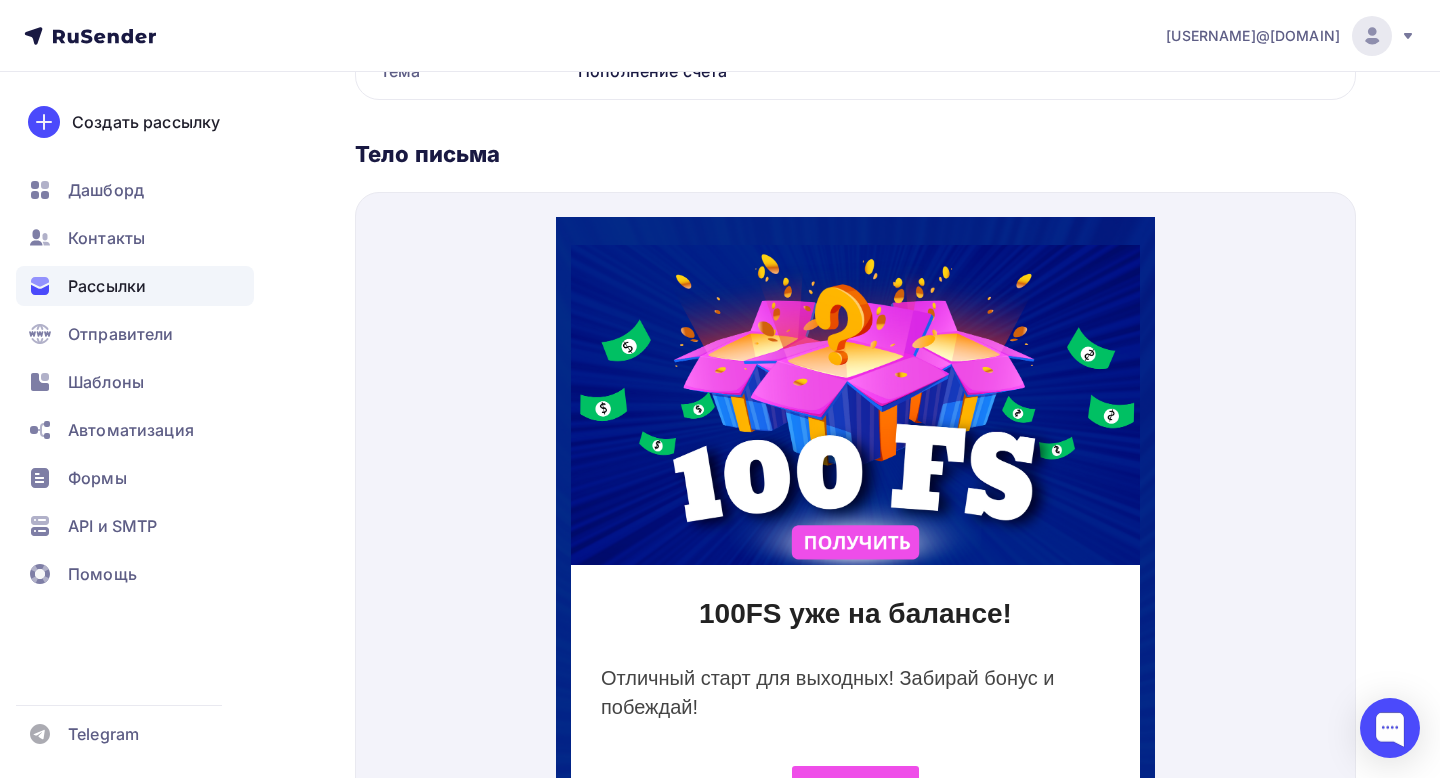 click on "Рассылки" at bounding box center [135, 286] 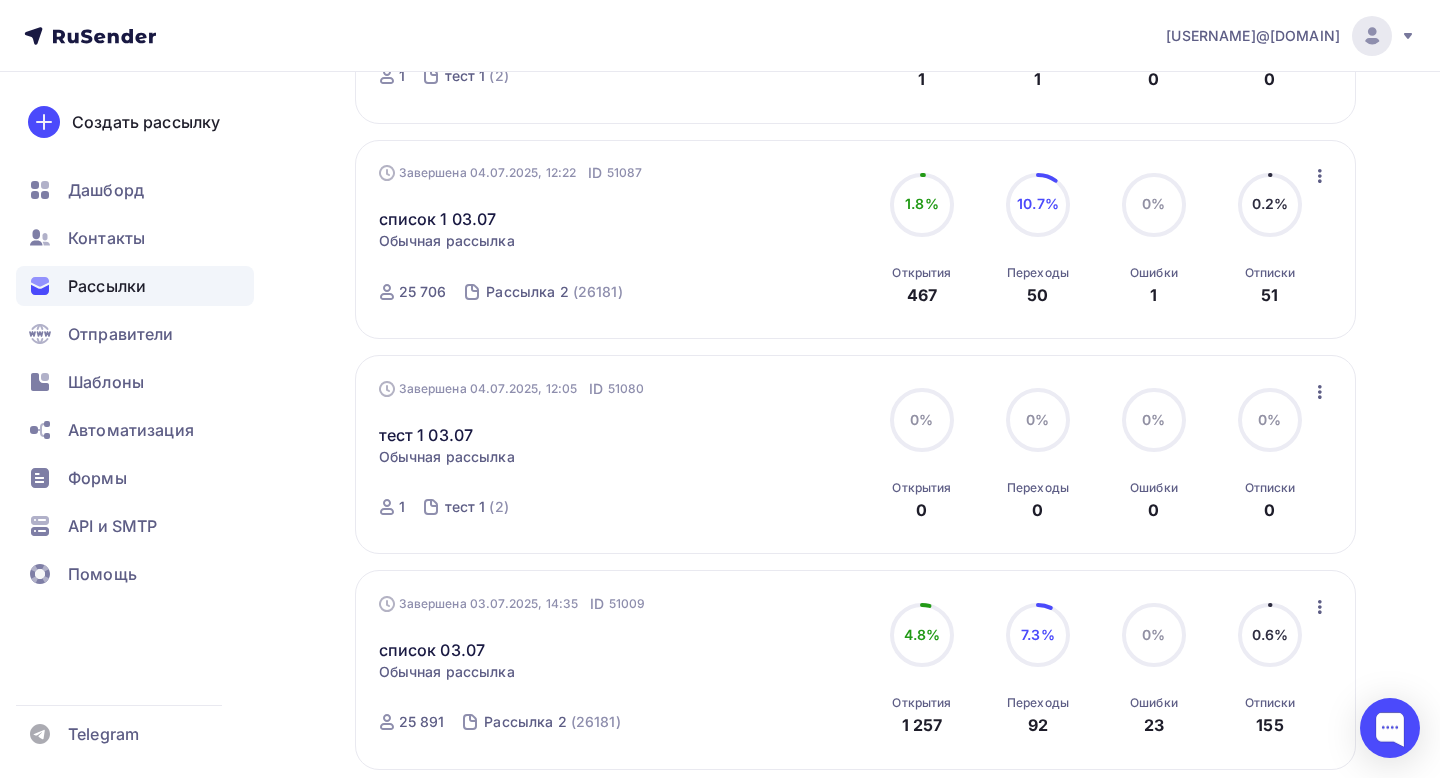 scroll, scrollTop: 873, scrollLeft: 0, axis: vertical 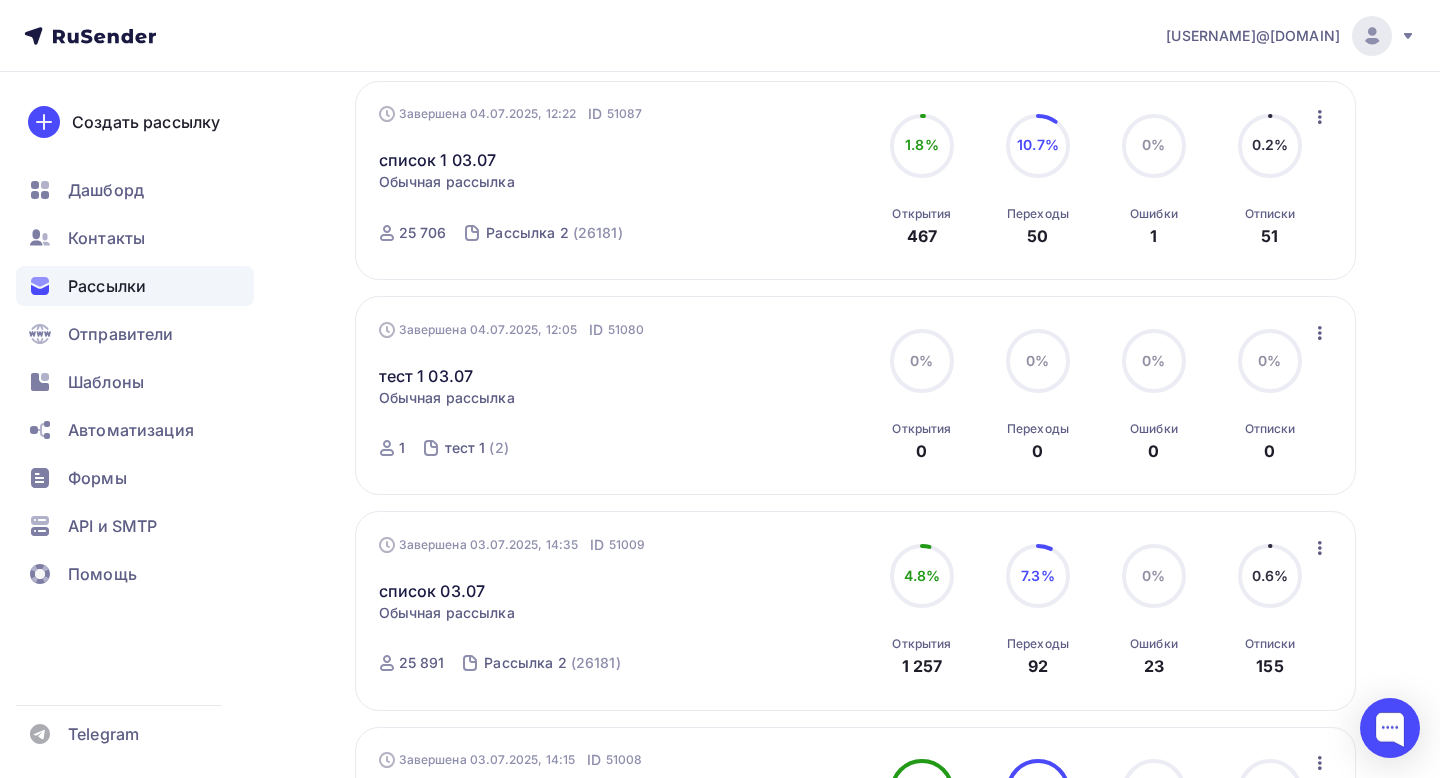 click at bounding box center (1320, 548) 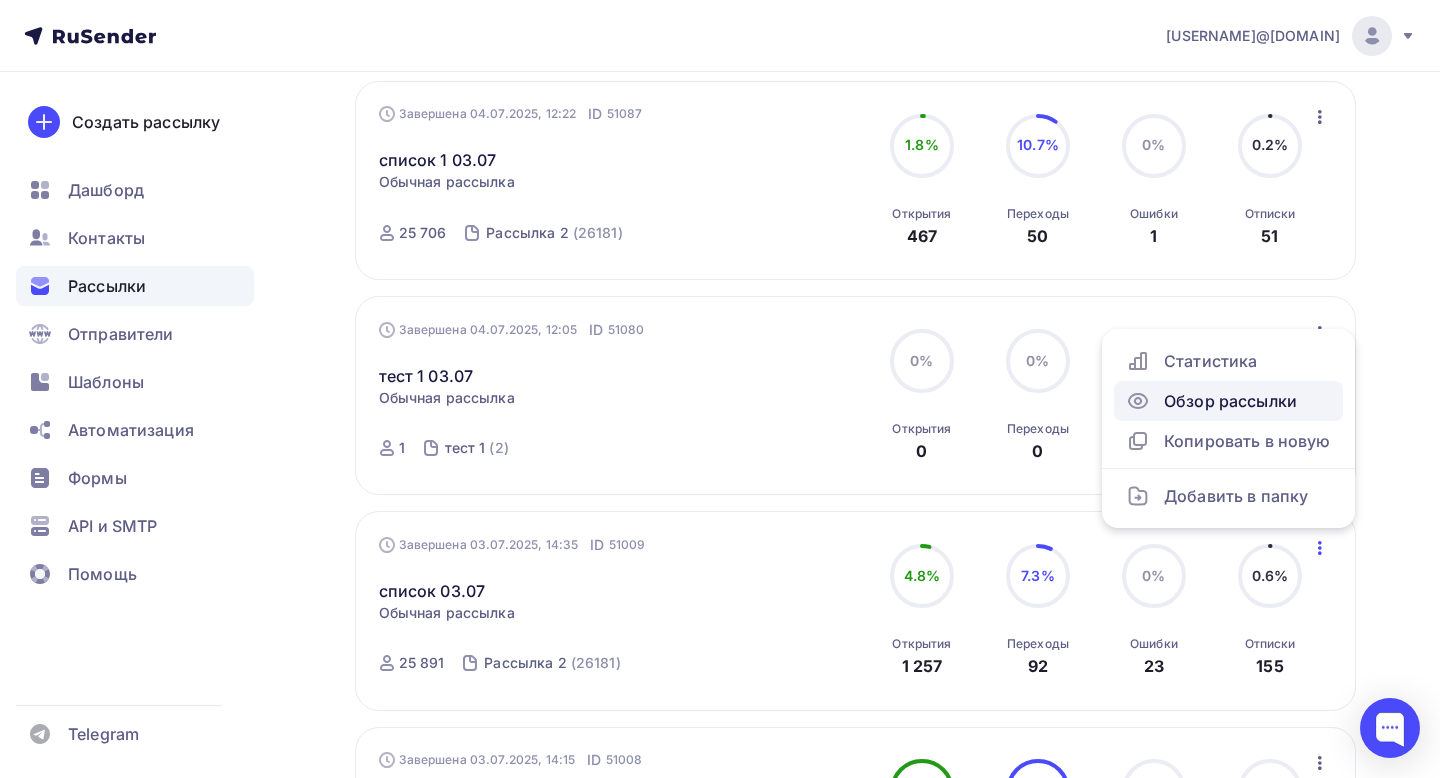 click on "Обзор рассылки" at bounding box center [1228, 401] 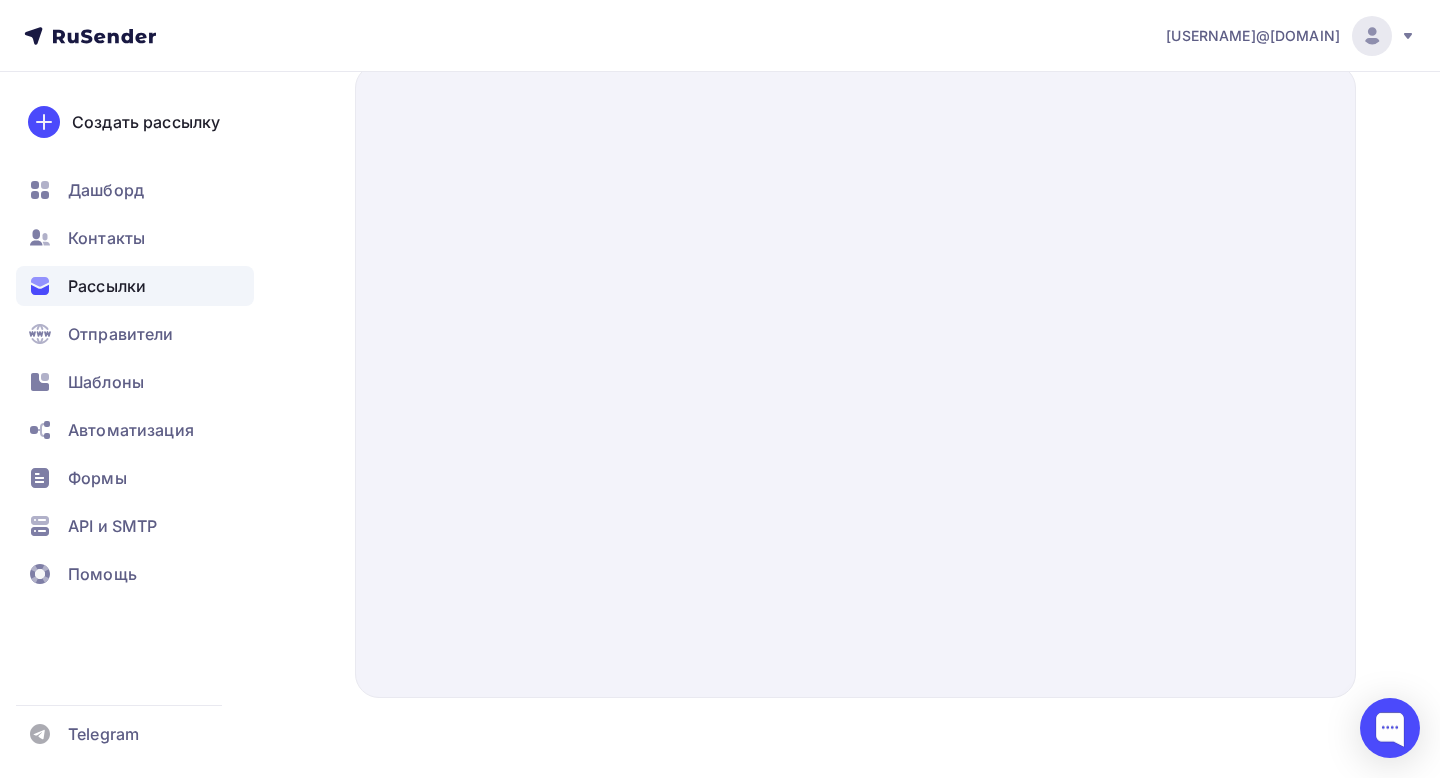 scroll, scrollTop: 0, scrollLeft: 0, axis: both 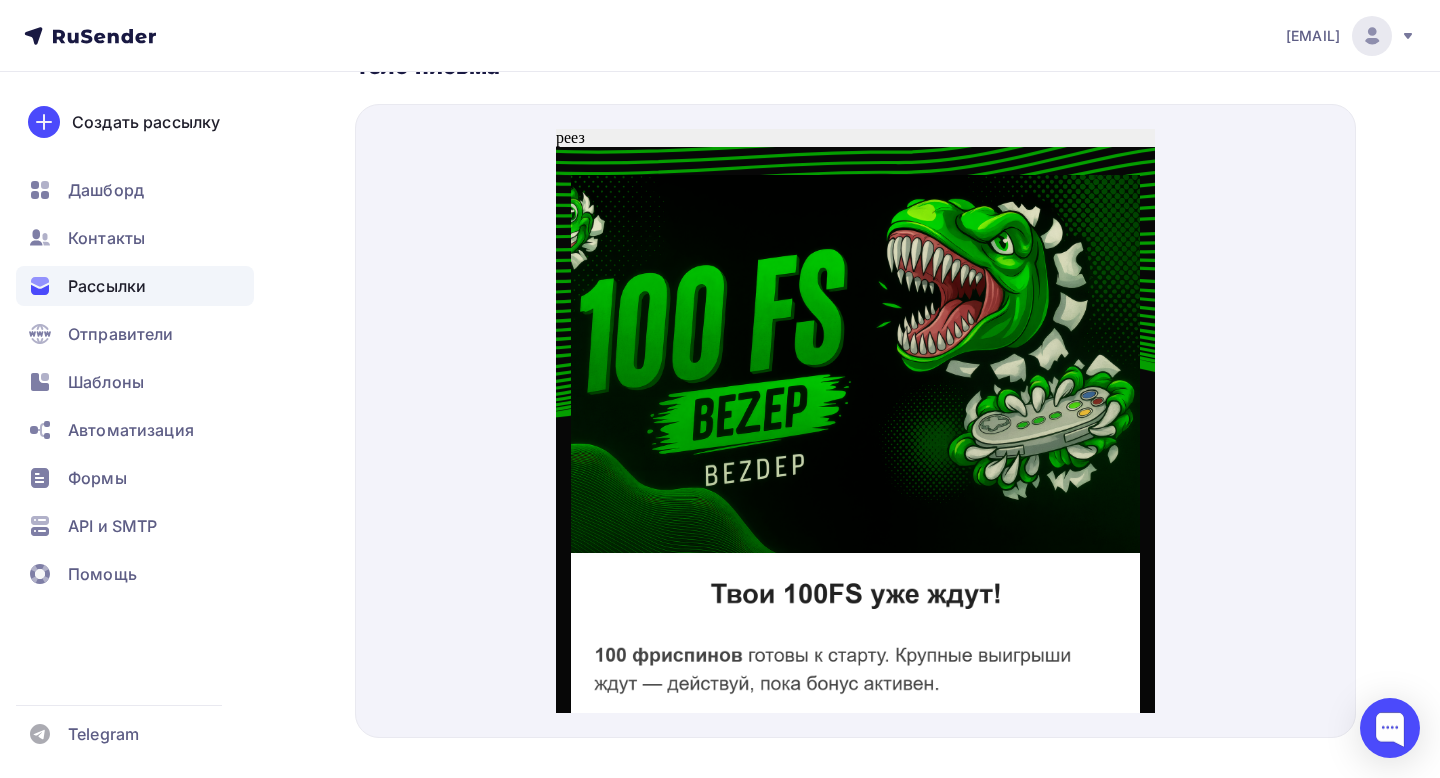 click on "Рассылки" at bounding box center [107, 286] 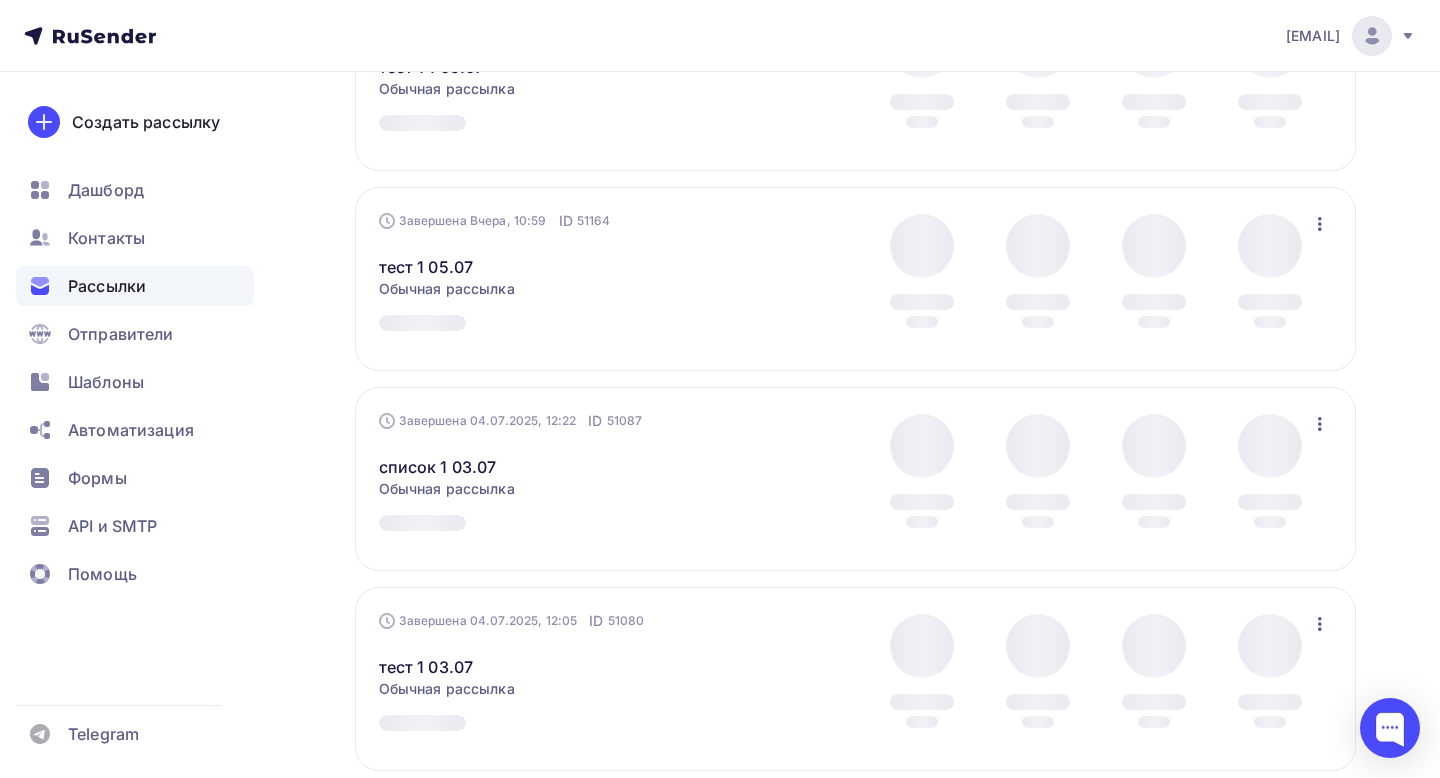 scroll, scrollTop: 537, scrollLeft: 0, axis: vertical 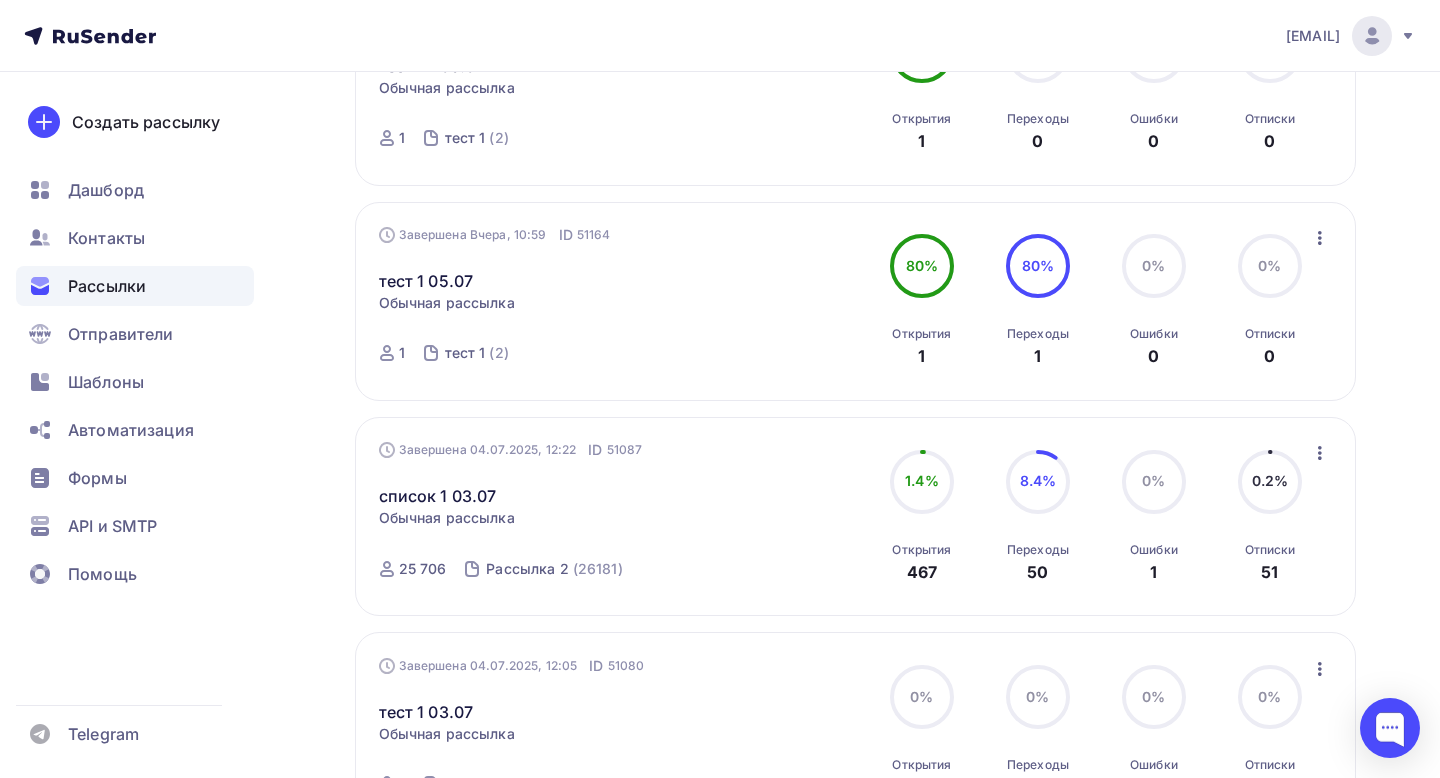 click at bounding box center (1320, 453) 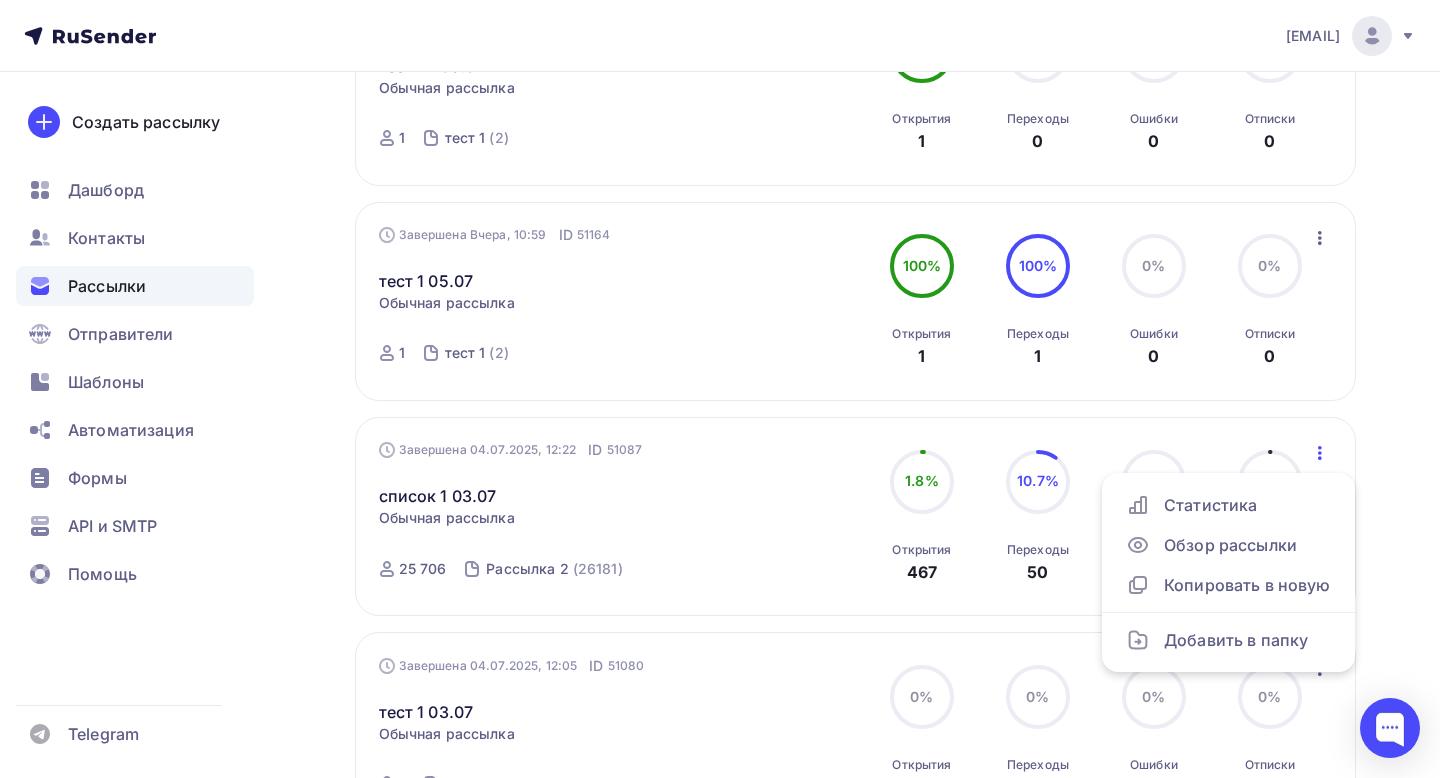 click on "Рассылки
Рассылки
Создать рассылку
Черновики
0
Идущие
0
Завершенные
66
Завершенные
66
Черновики
0
Идущие
0
Все
Все папки           Создать новую папку
Завершена
Вчера, 11:27
ID   51166             список 1 05.07
Статистика
Обзор рассылки
Копировать в новую
Добавить в папку
Обычная рассылка" at bounding box center (720, 842) 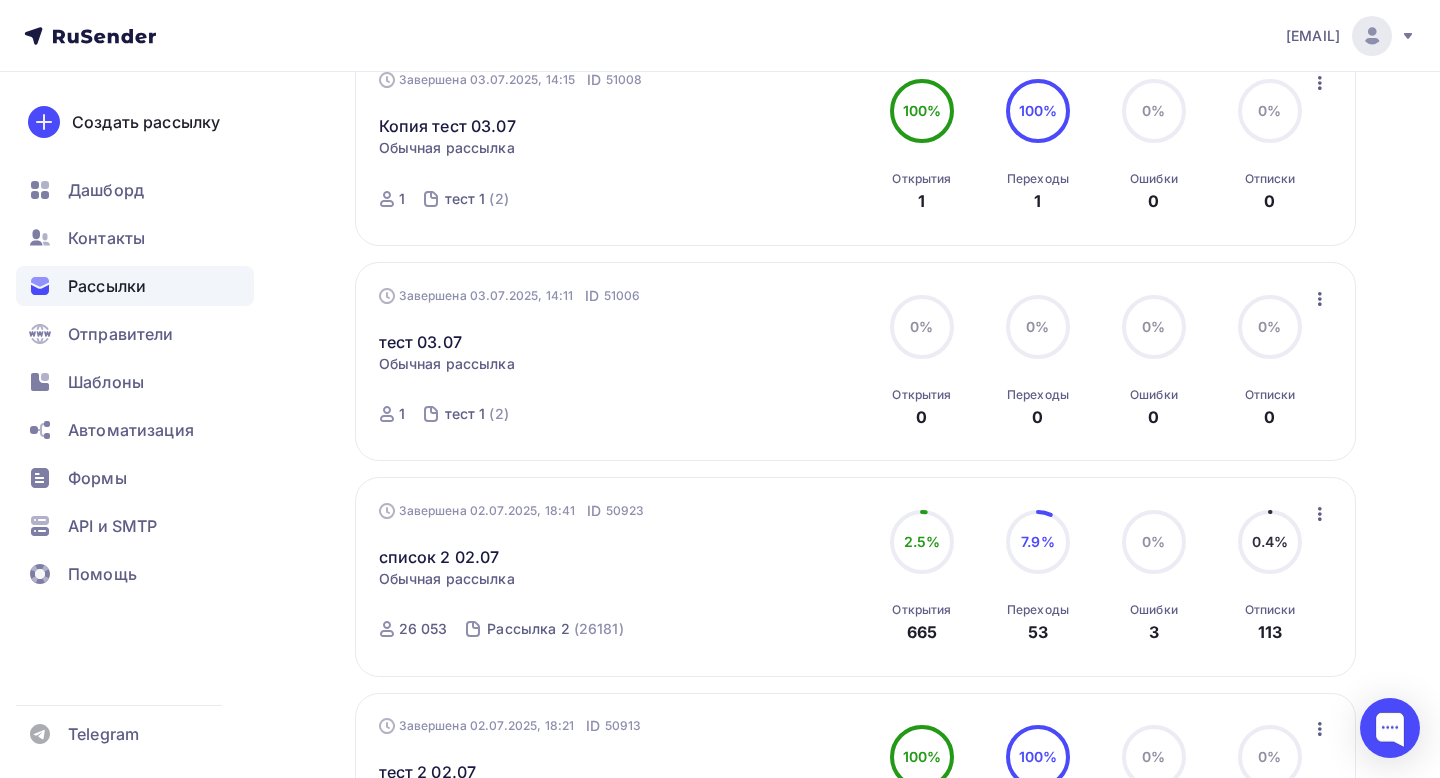 scroll, scrollTop: 1558, scrollLeft: 0, axis: vertical 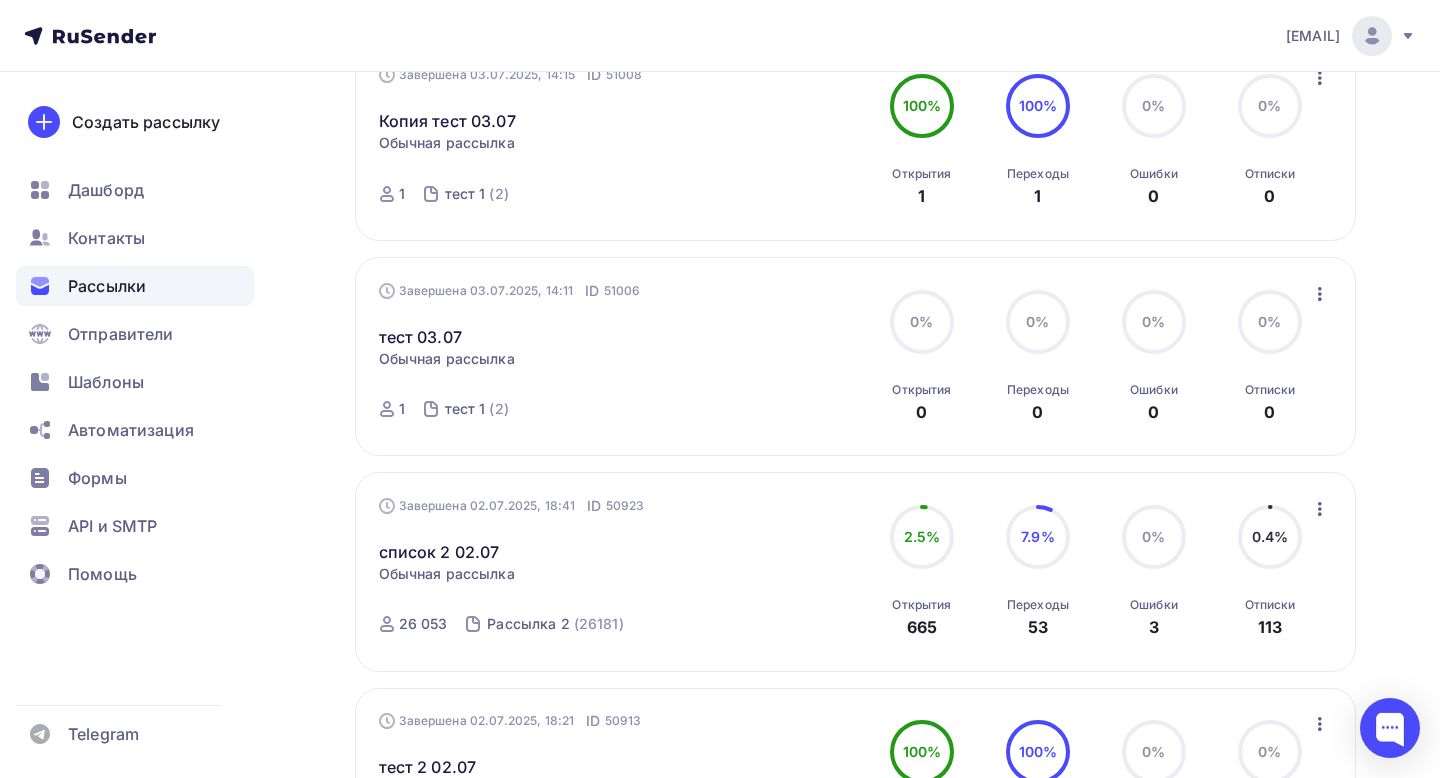 click at bounding box center [1320, 509] 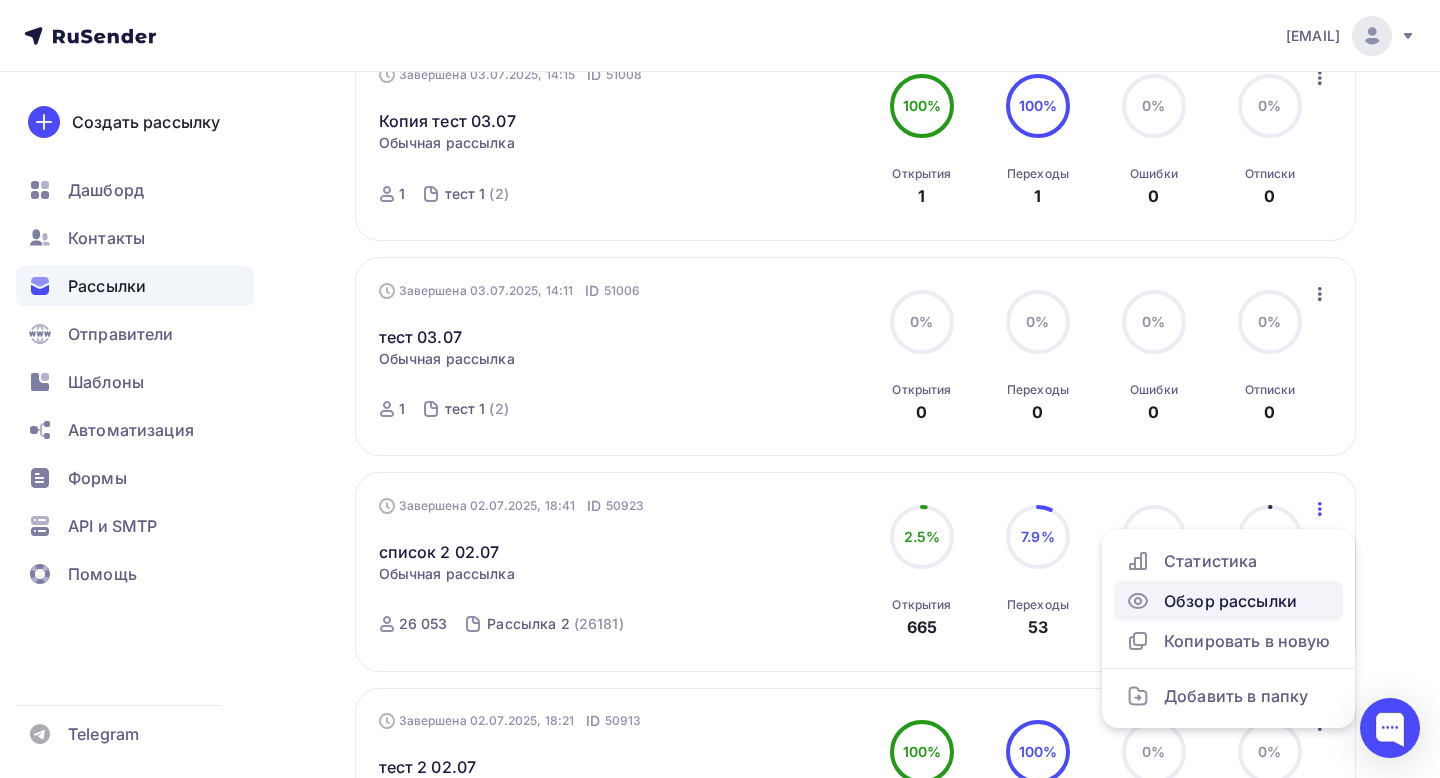 click on "Обзор рассылки" at bounding box center [1228, 601] 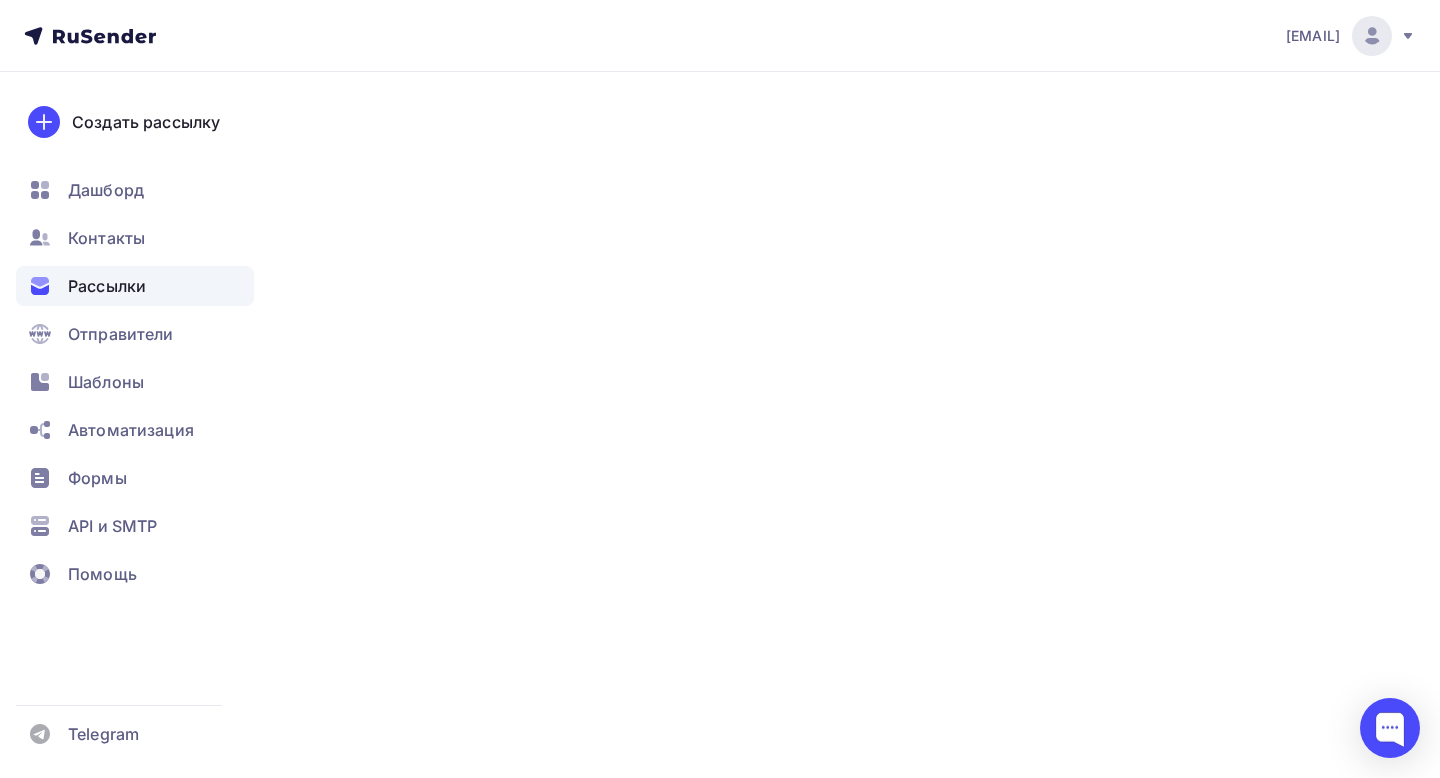 scroll, scrollTop: 0, scrollLeft: 0, axis: both 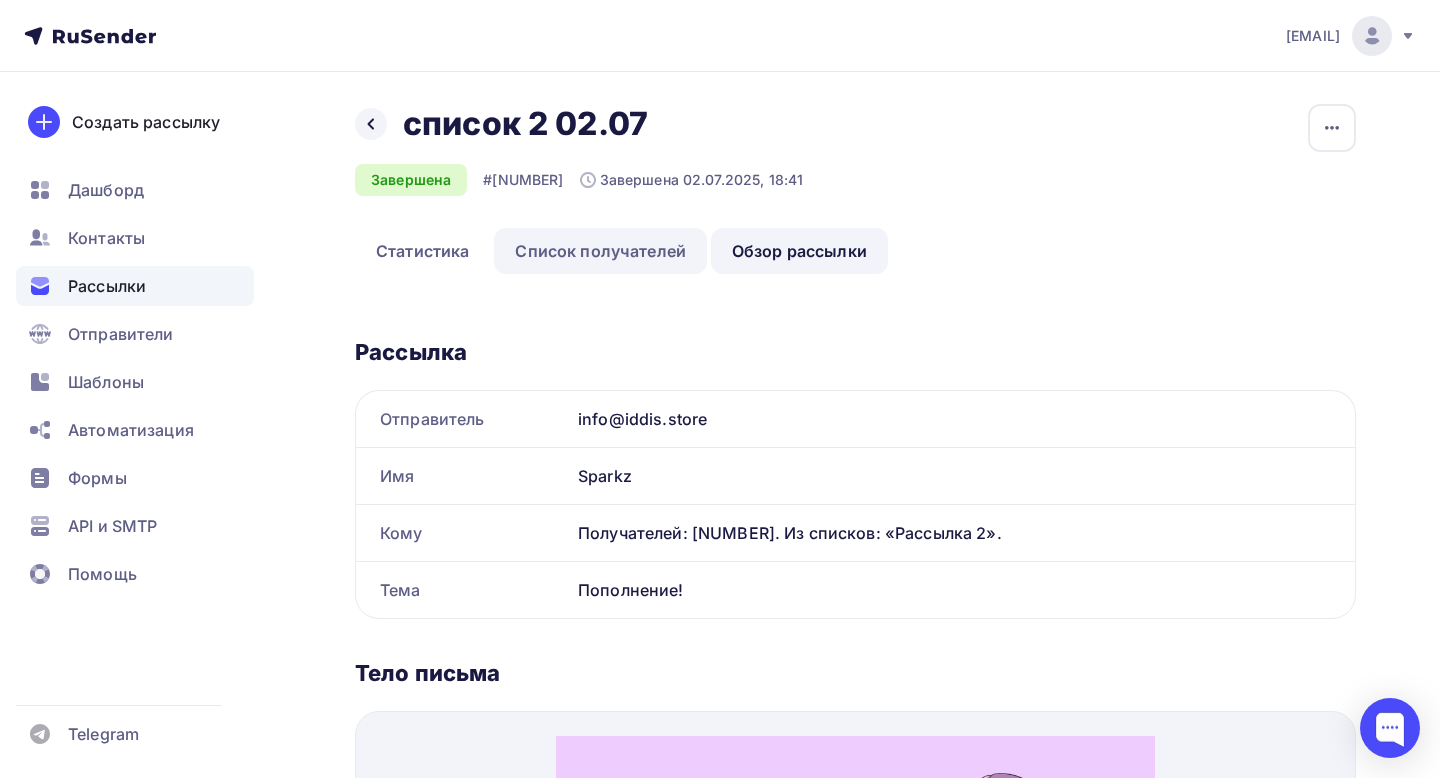 click on "Список получателей" at bounding box center [600, 251] 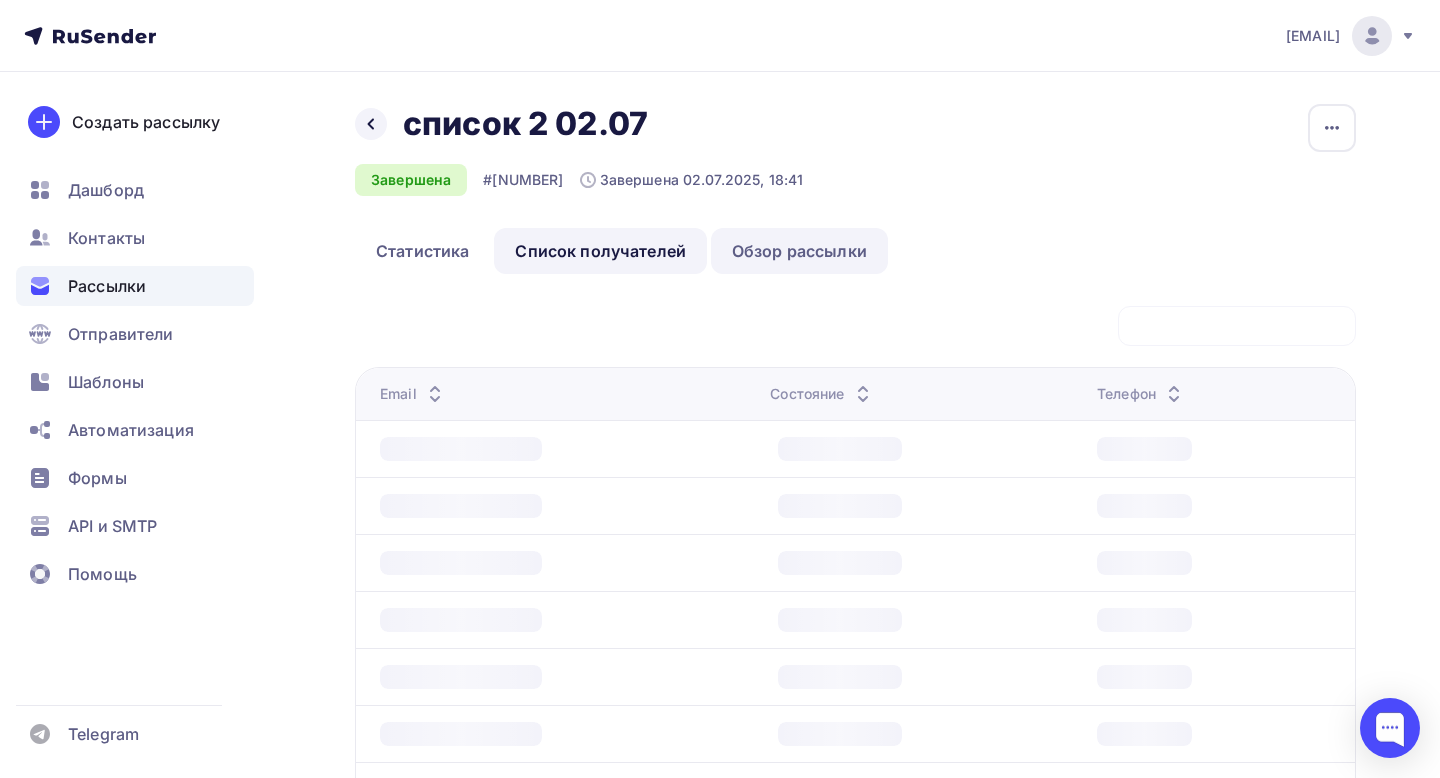 click on "Обзор рассылки" at bounding box center [799, 251] 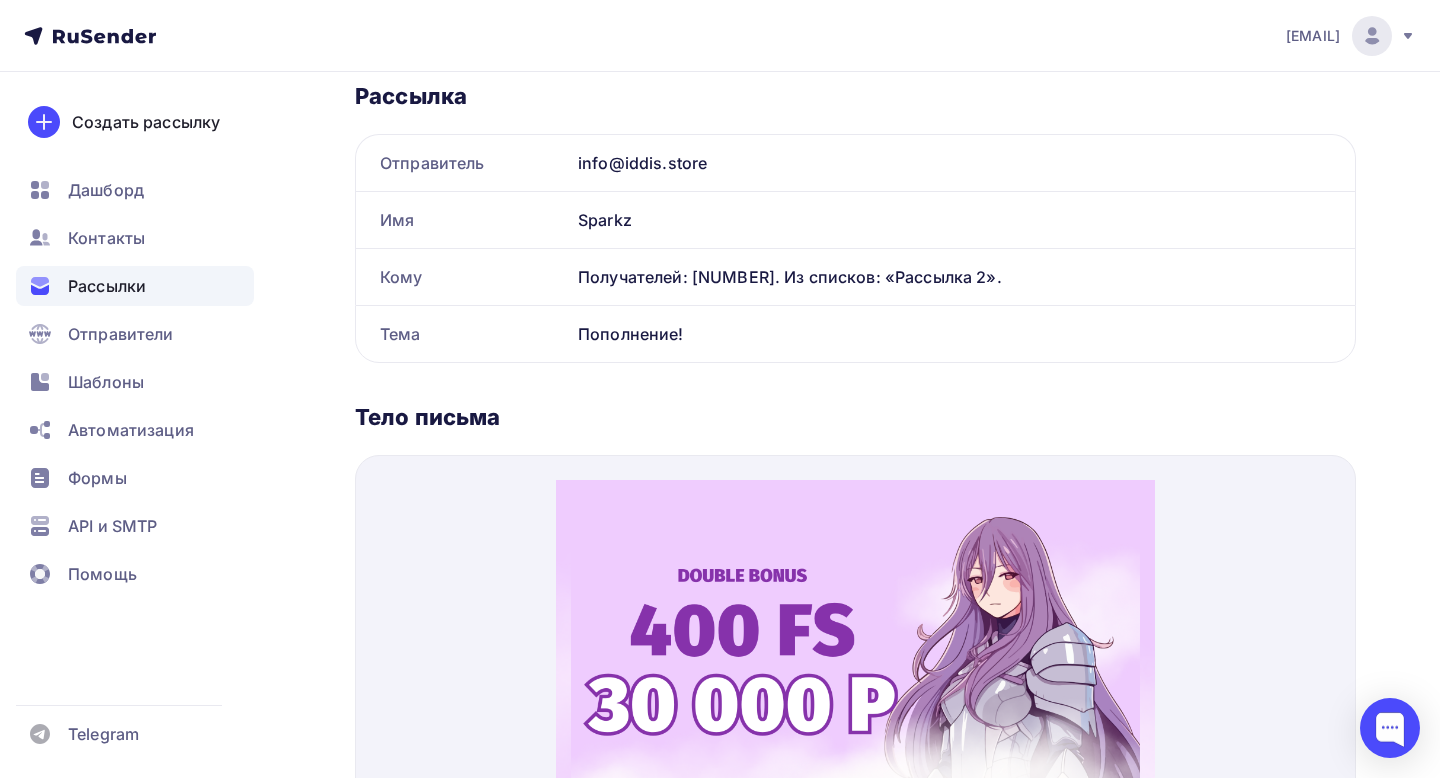 scroll, scrollTop: 559, scrollLeft: 0, axis: vertical 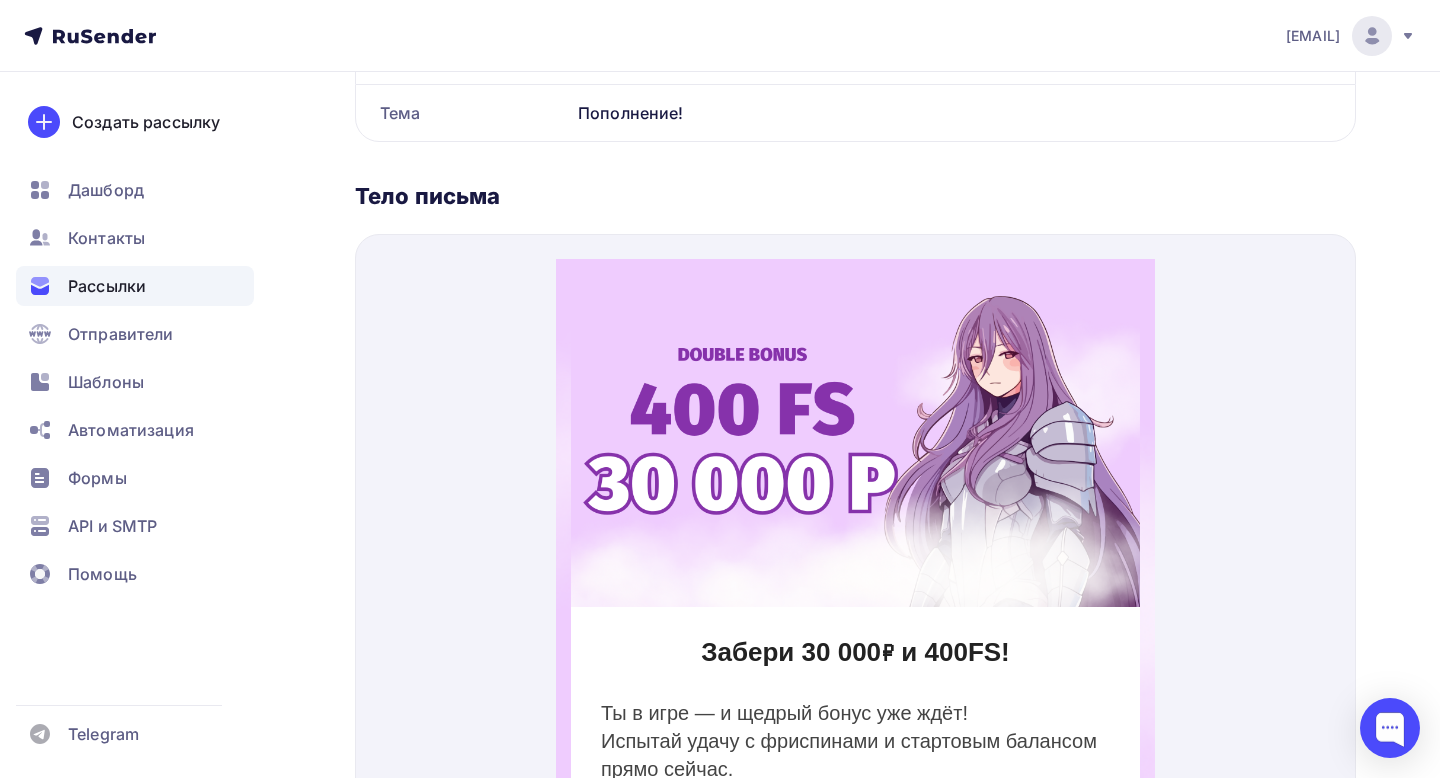 click on "Рассылки" at bounding box center (107, 286) 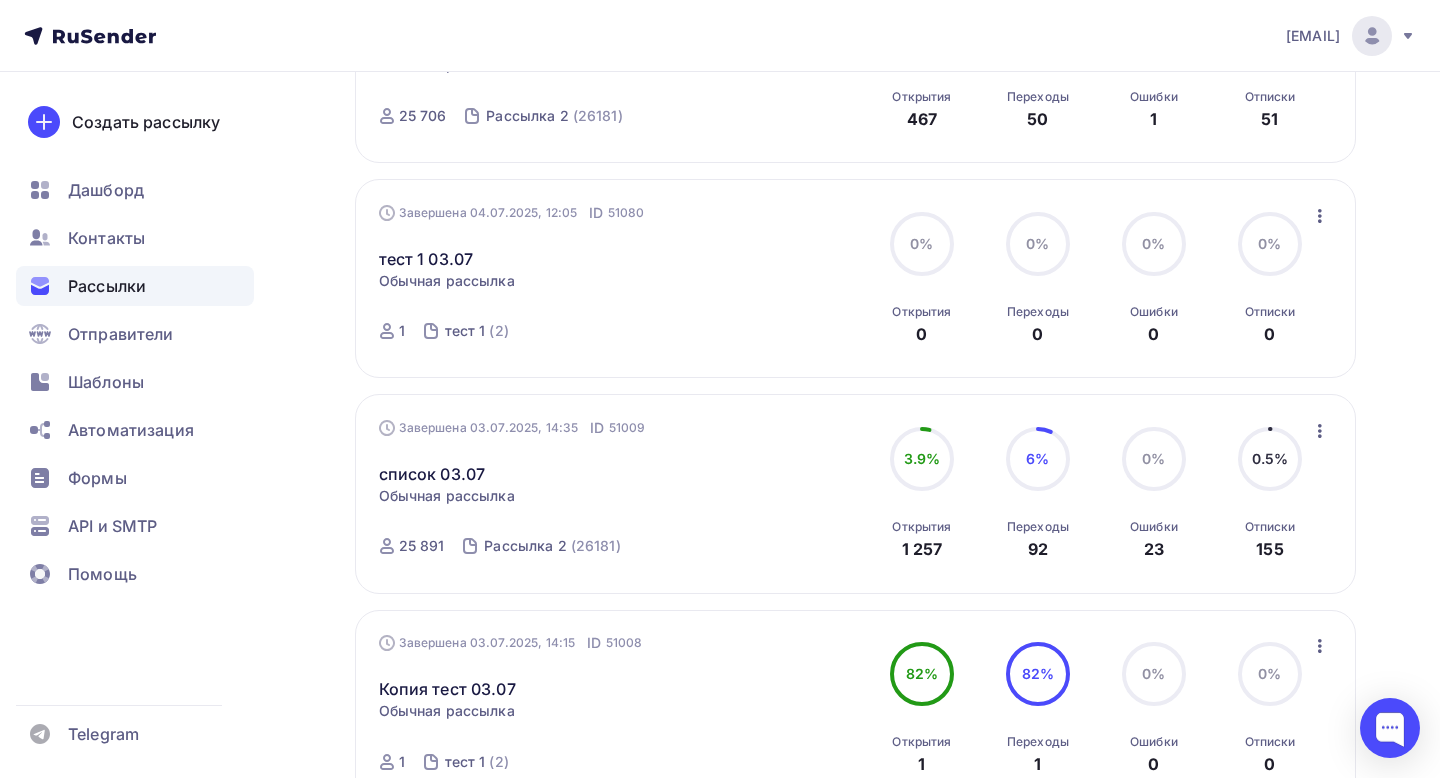 scroll, scrollTop: 1069, scrollLeft: 0, axis: vertical 